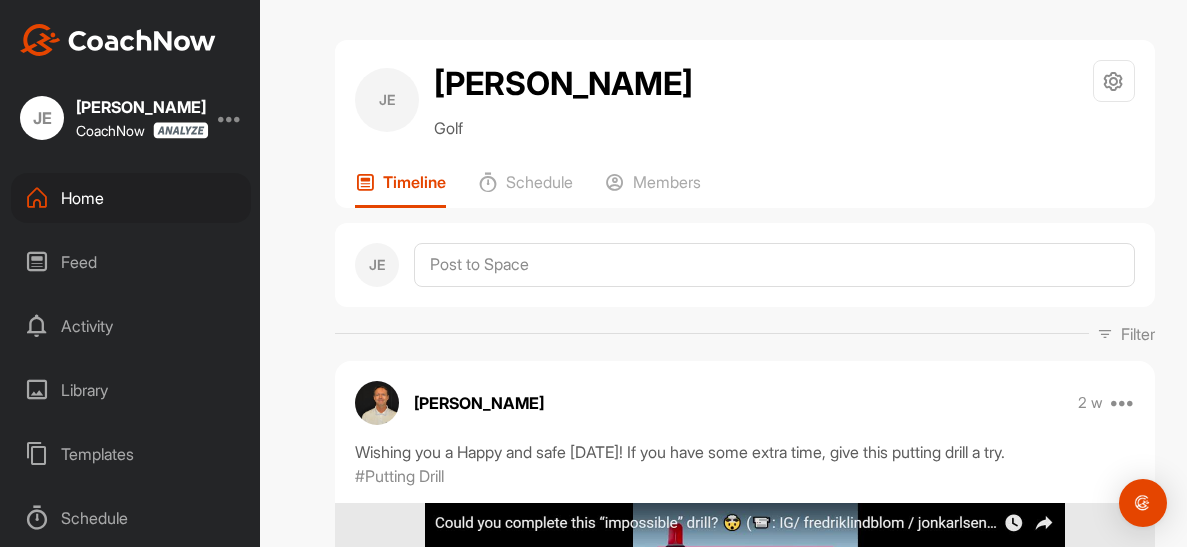 scroll, scrollTop: 0, scrollLeft: 0, axis: both 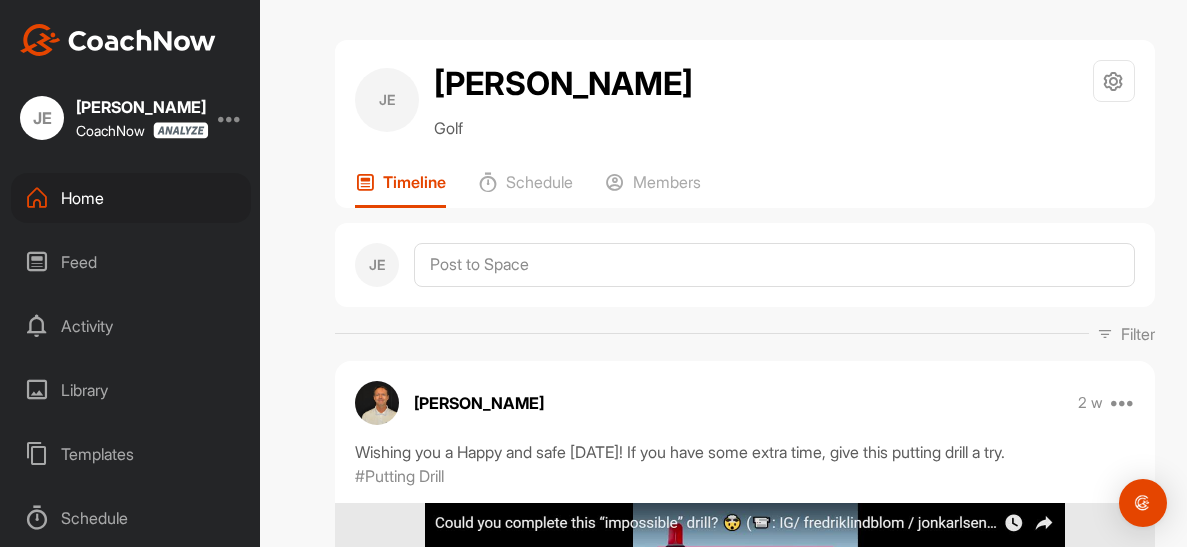 click on "Feed" at bounding box center [131, 262] 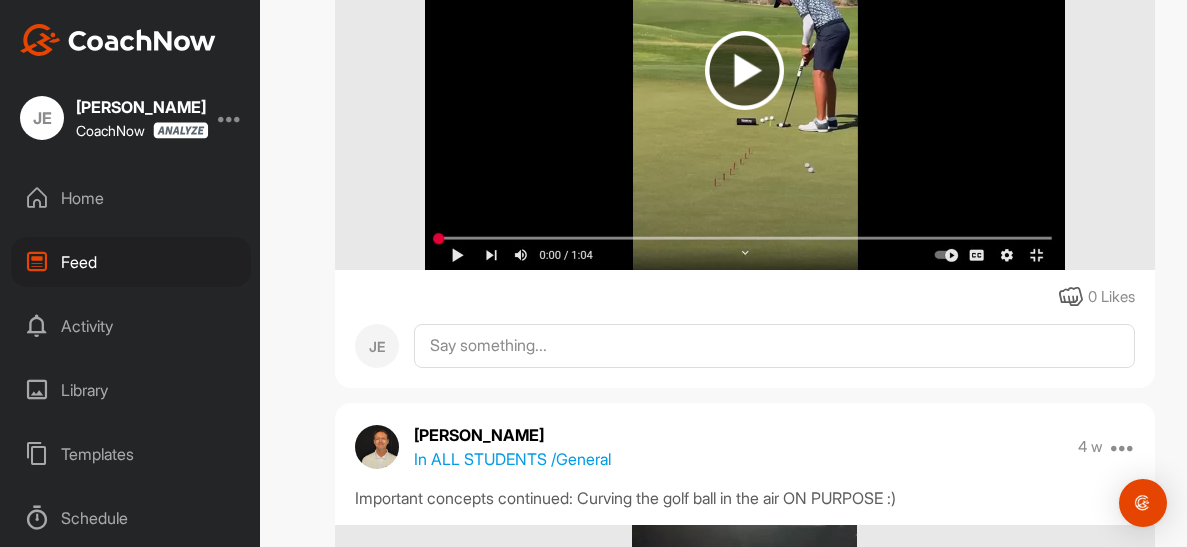 scroll, scrollTop: 0, scrollLeft: 0, axis: both 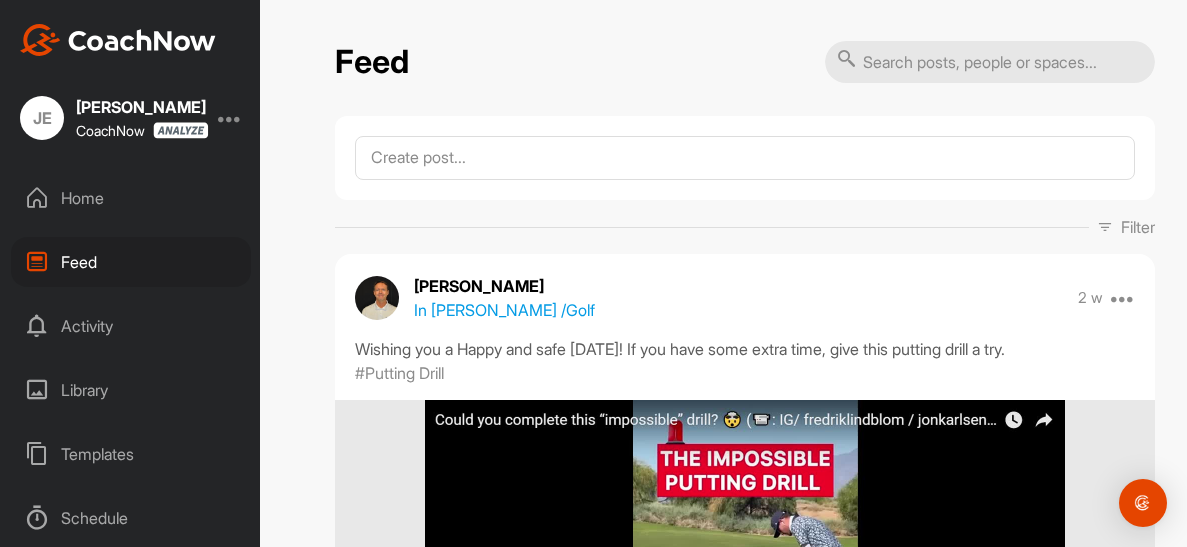 click on "Activity" at bounding box center (131, 326) 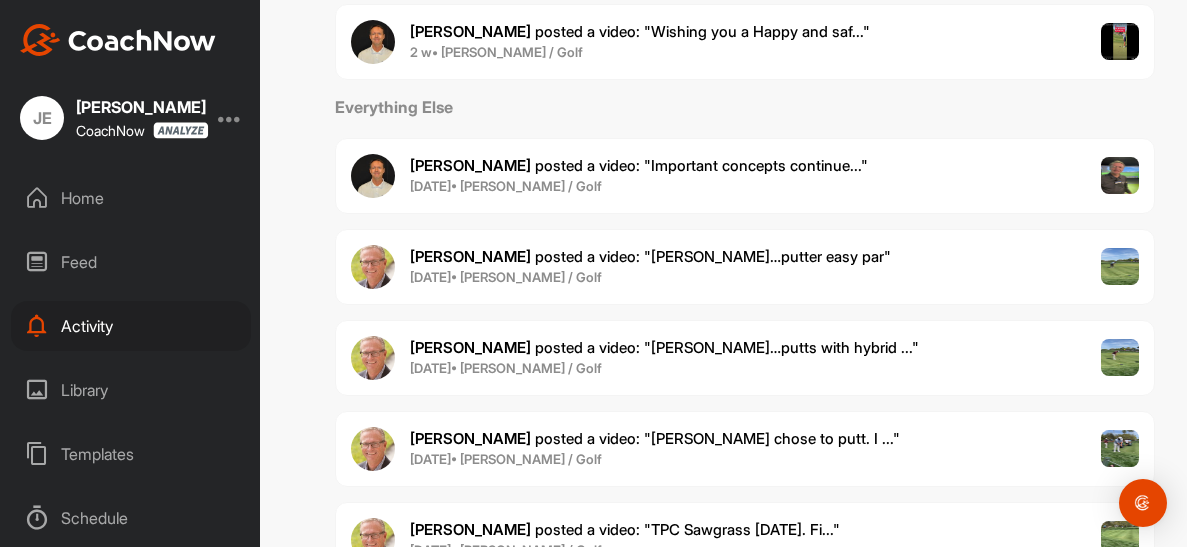 scroll, scrollTop: 0, scrollLeft: 0, axis: both 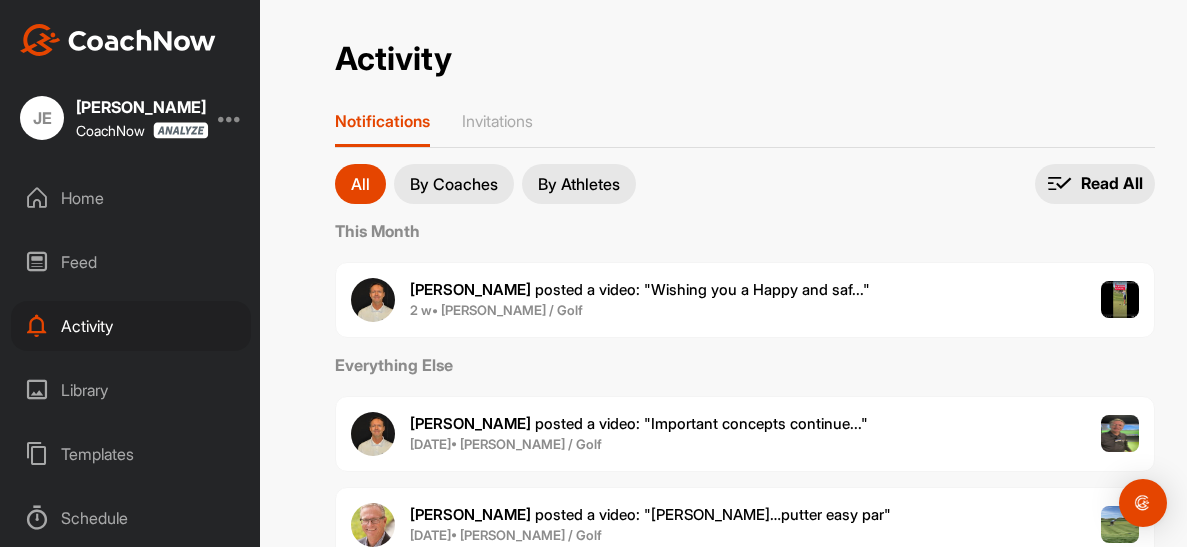 click at bounding box center [230, 118] 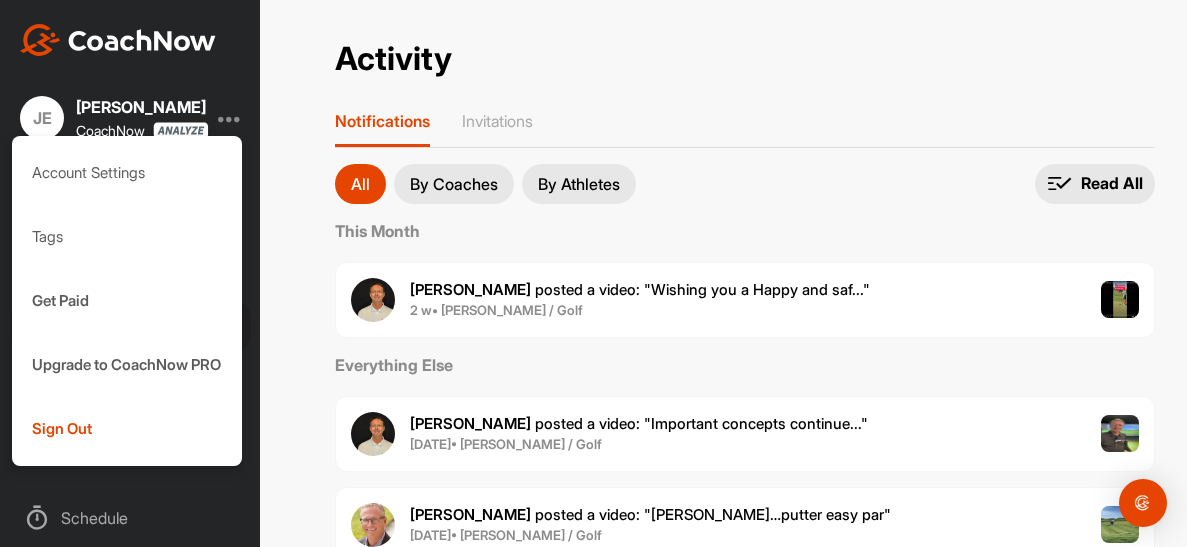 click at bounding box center [230, 118] 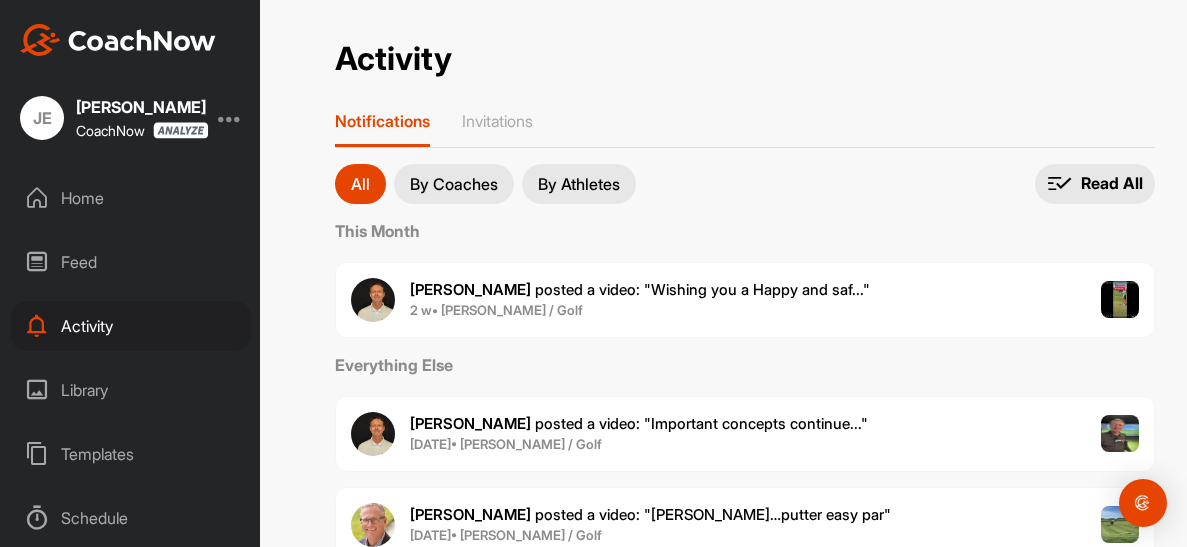 click on "Home" at bounding box center (131, 198) 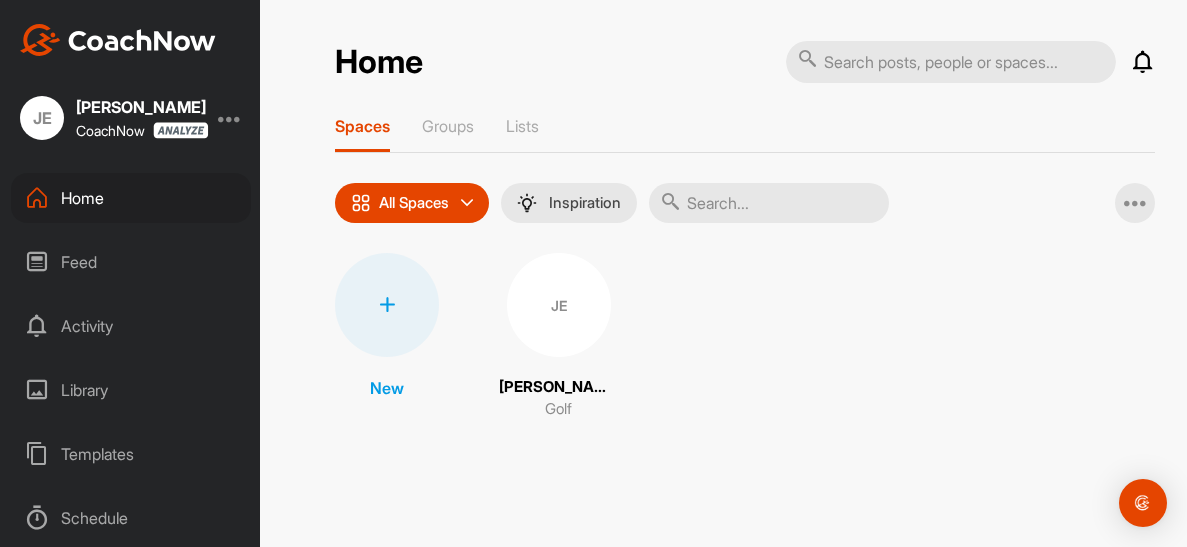 click on "JE" at bounding box center (559, 305) 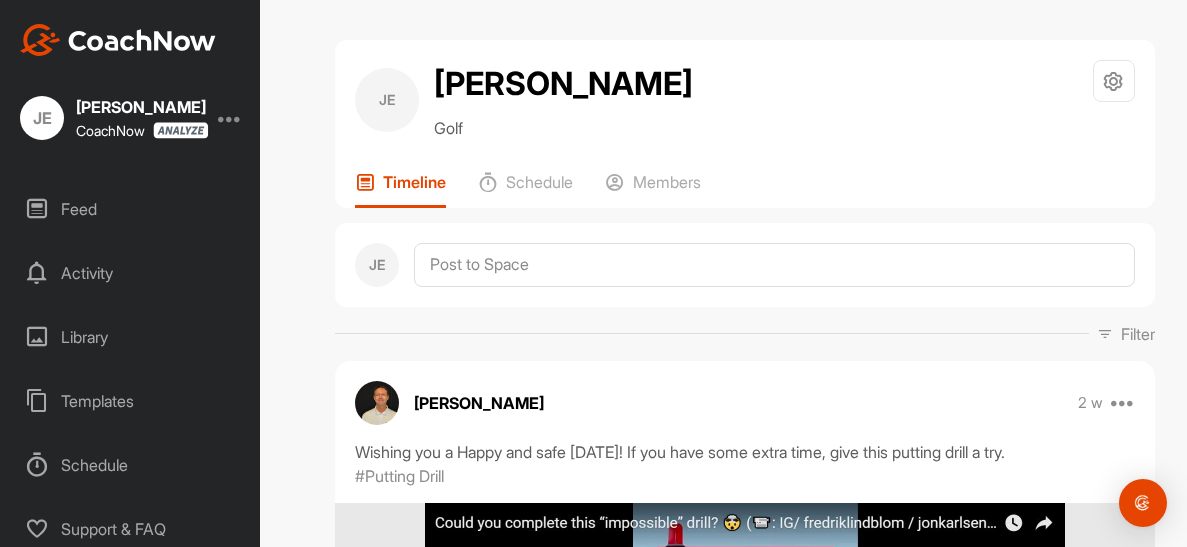 scroll, scrollTop: 59, scrollLeft: 0, axis: vertical 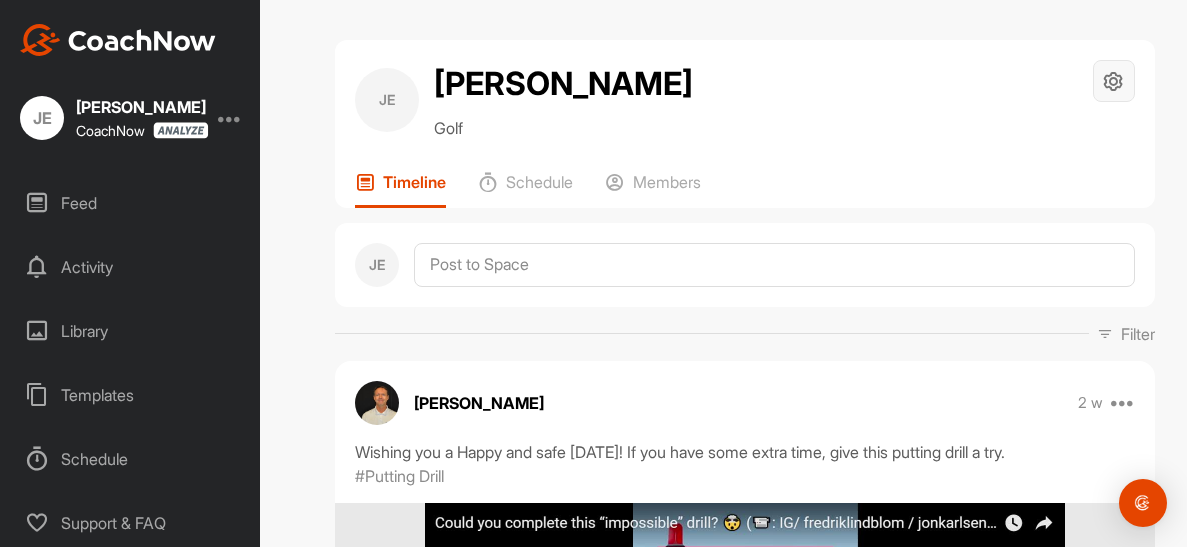 click at bounding box center (1113, 81) 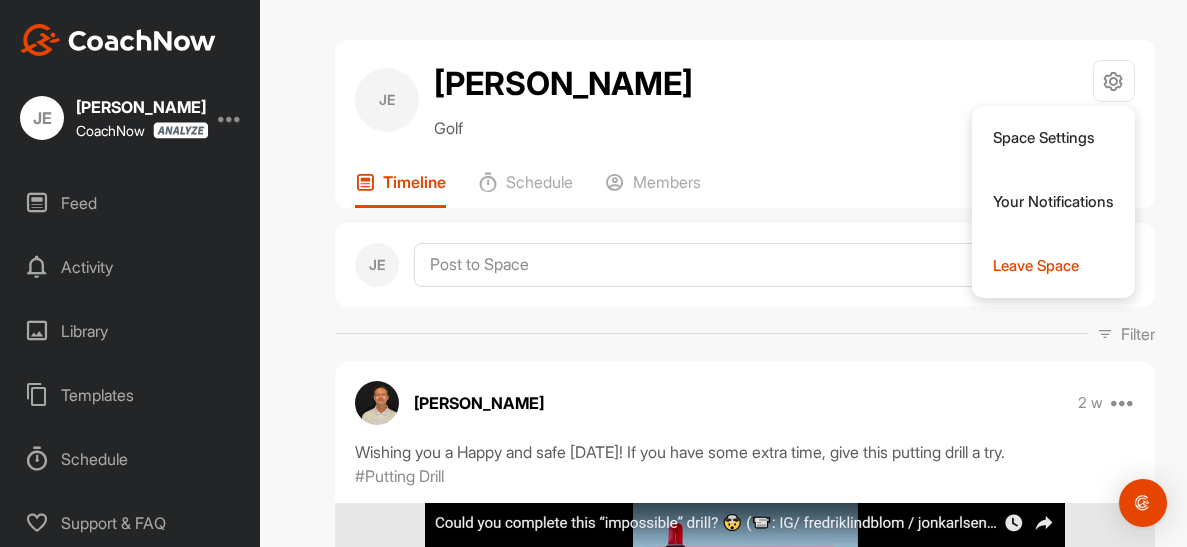 click on "JE [PERSON_NAME]-Green Golf Space Settings Your Notifications Leave Space" at bounding box center [745, 100] 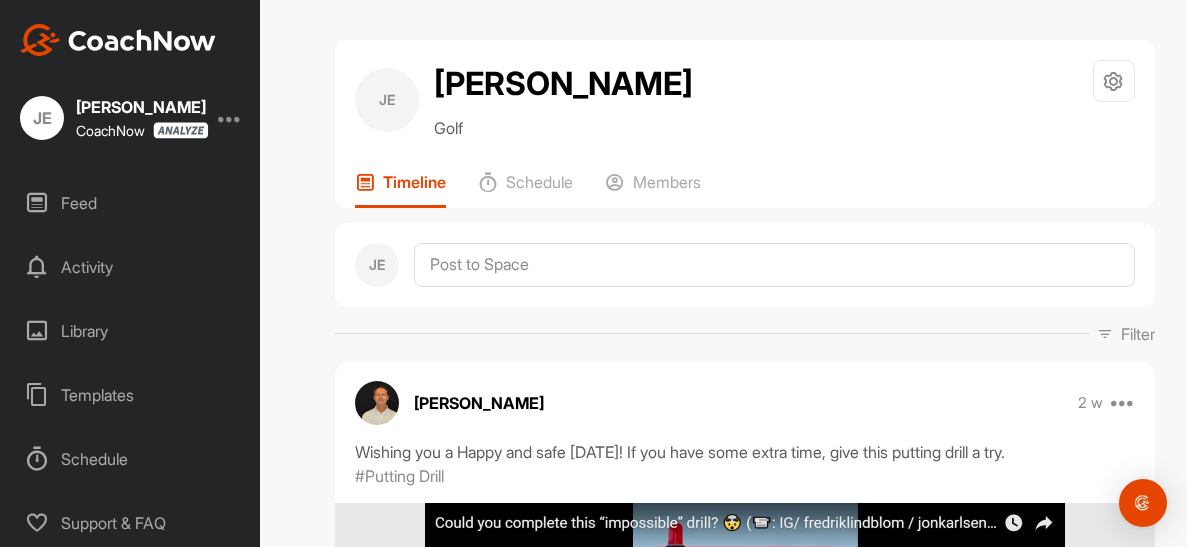 click at bounding box center (230, 118) 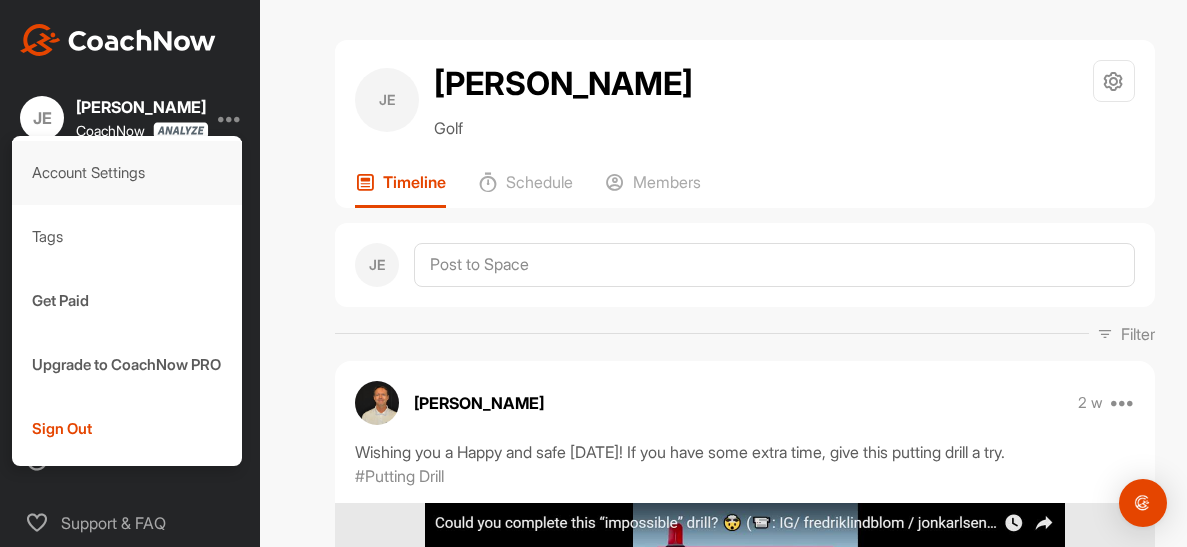 click on "Account Settings" at bounding box center [127, 173] 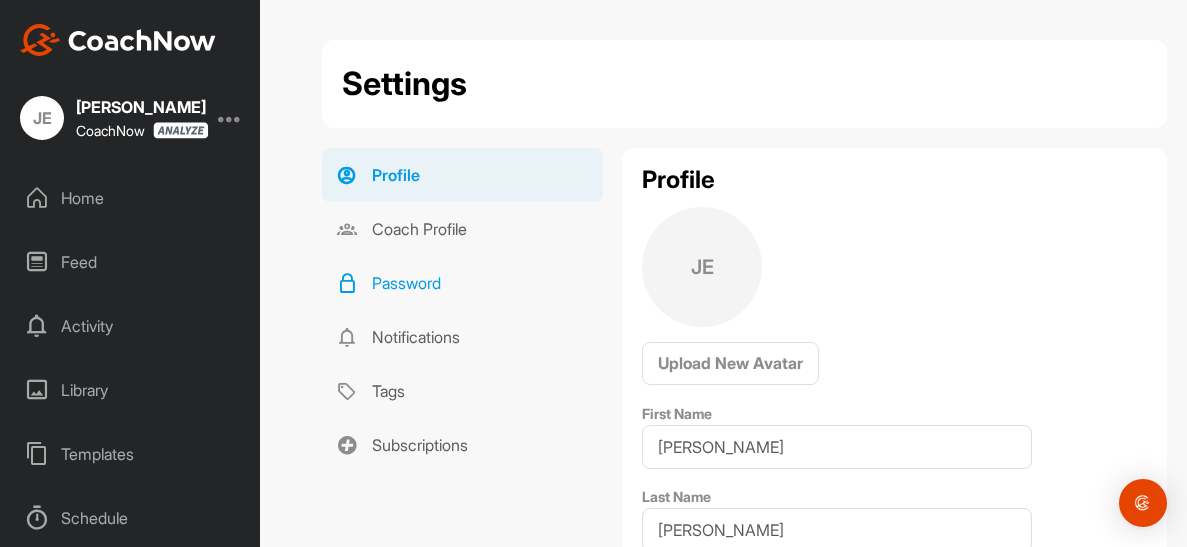 click on "Password" at bounding box center (462, 283) 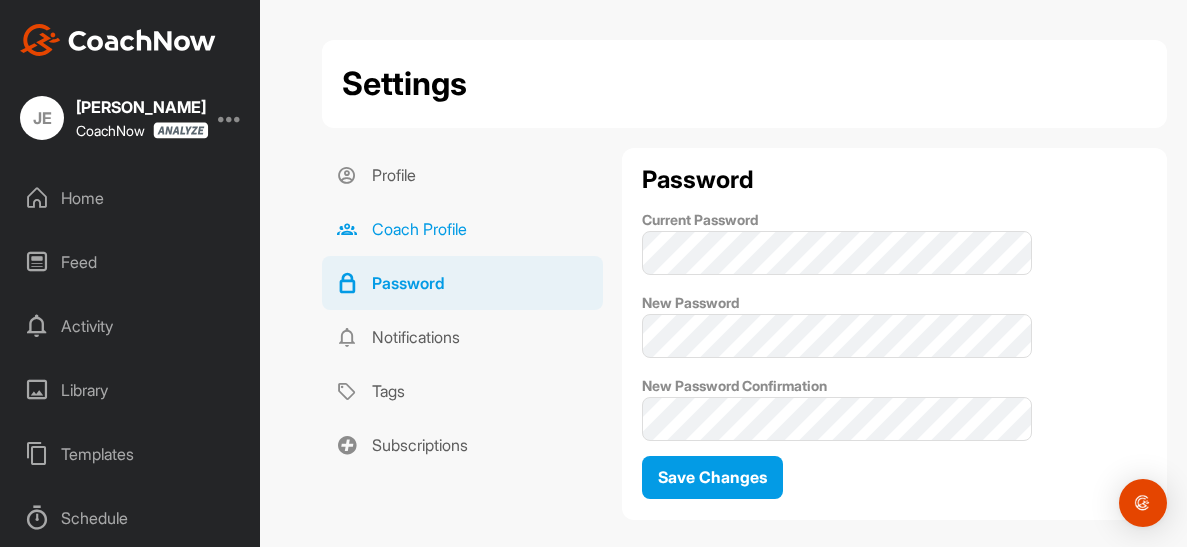 click on "Coach Profile" at bounding box center [462, 229] 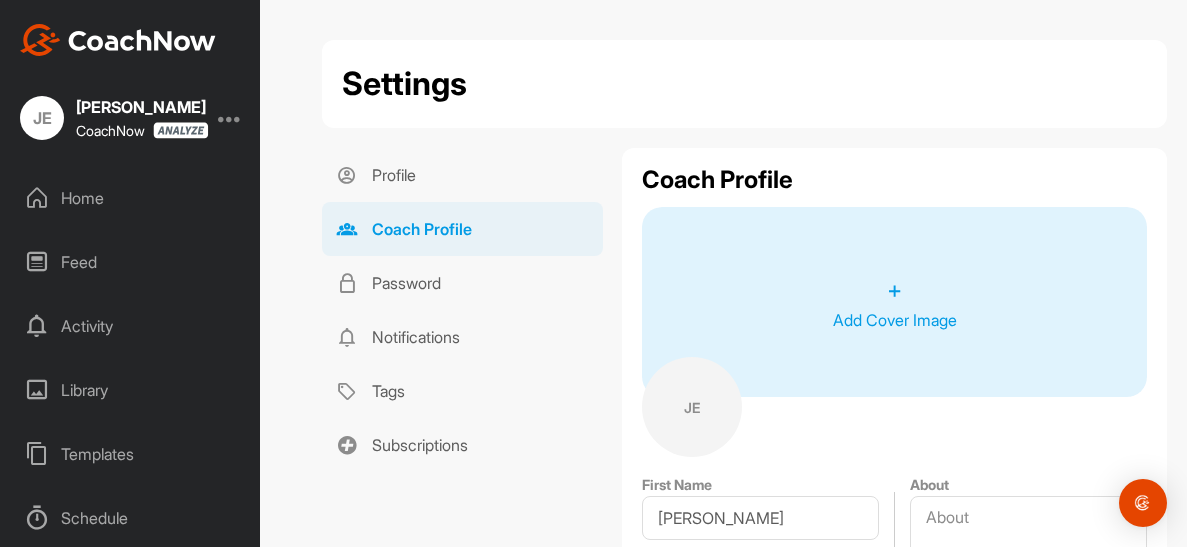 type on "[PERSON_NAME]" 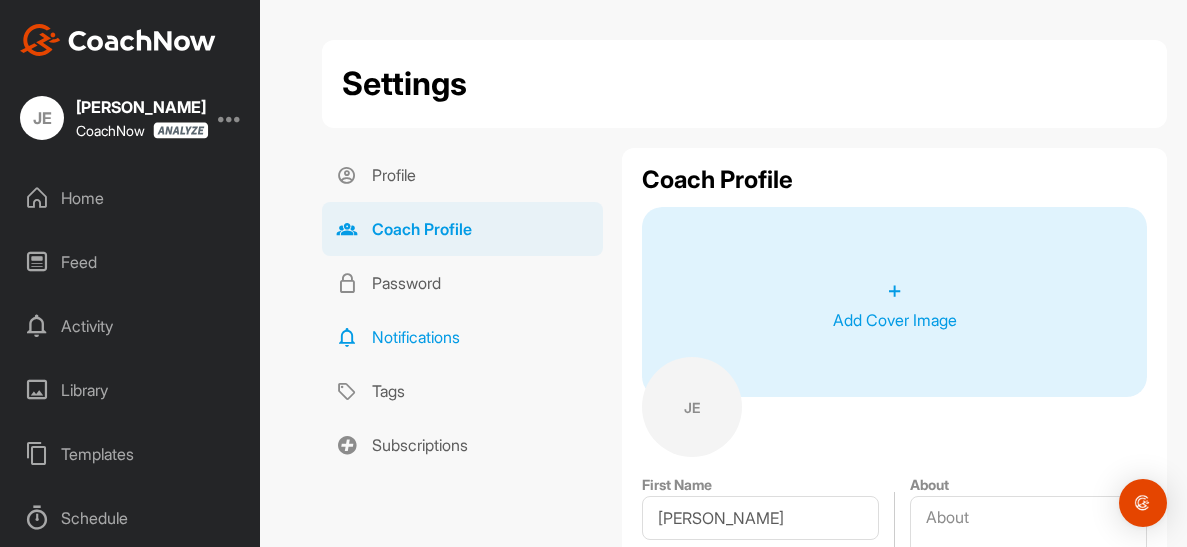 click on "Notifications" at bounding box center (462, 337) 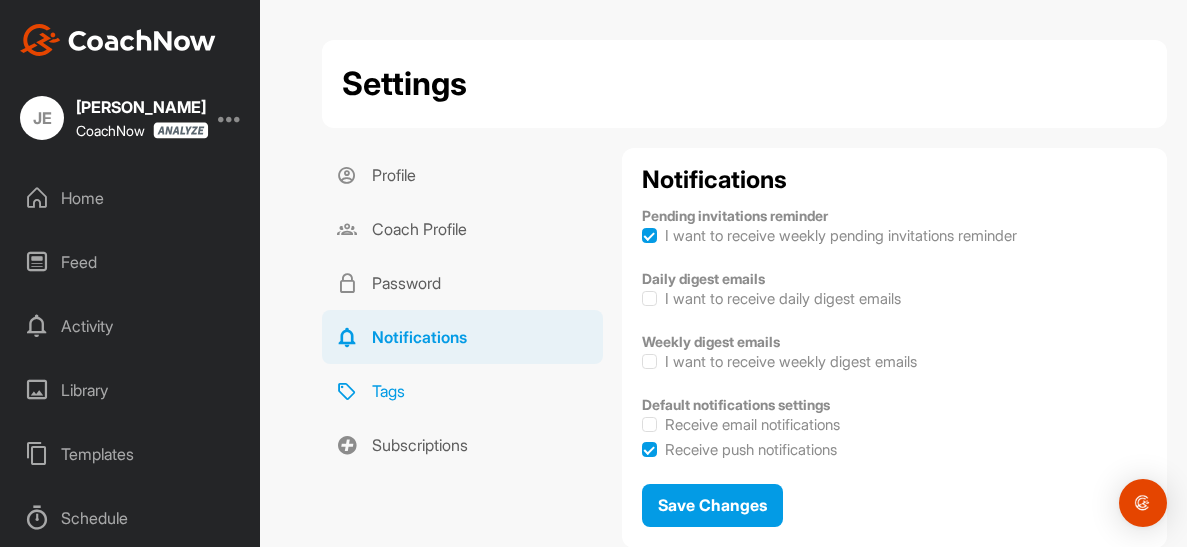 checkbox on "true" 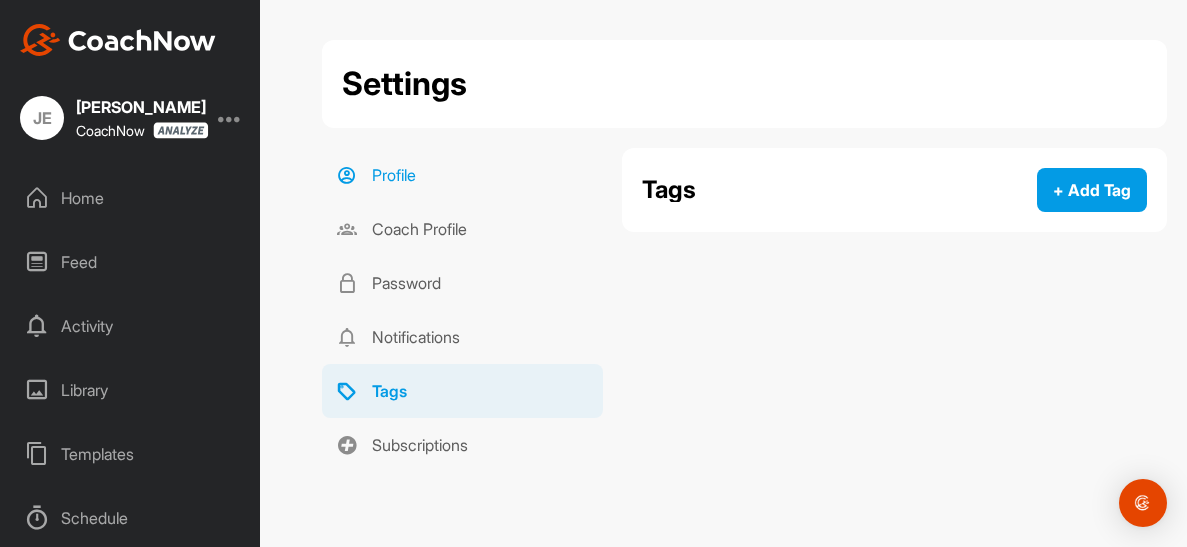 click on "Profile" at bounding box center (462, 175) 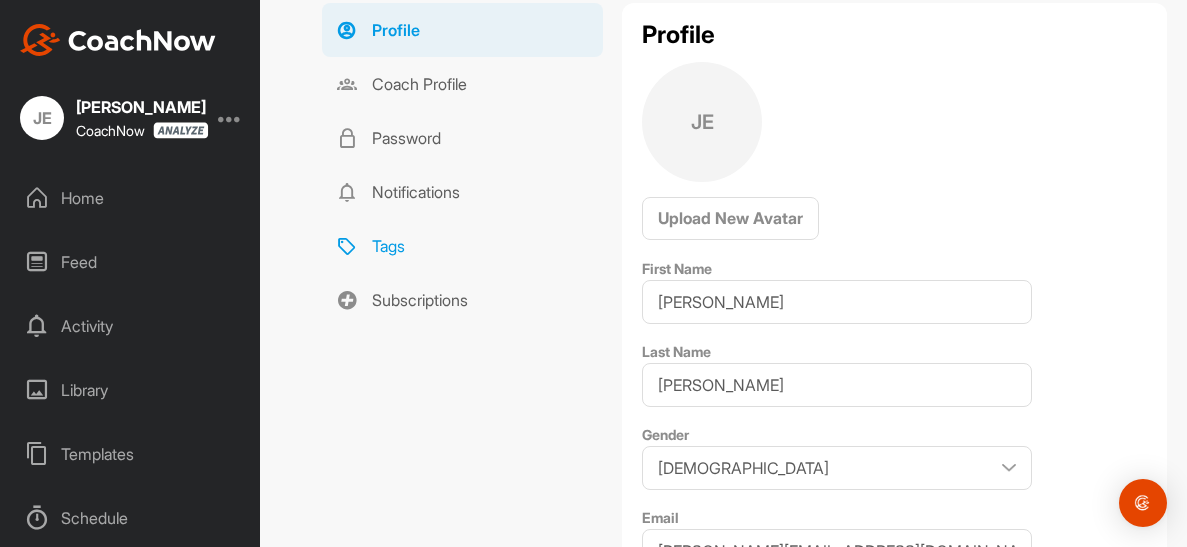 scroll, scrollTop: 0, scrollLeft: 0, axis: both 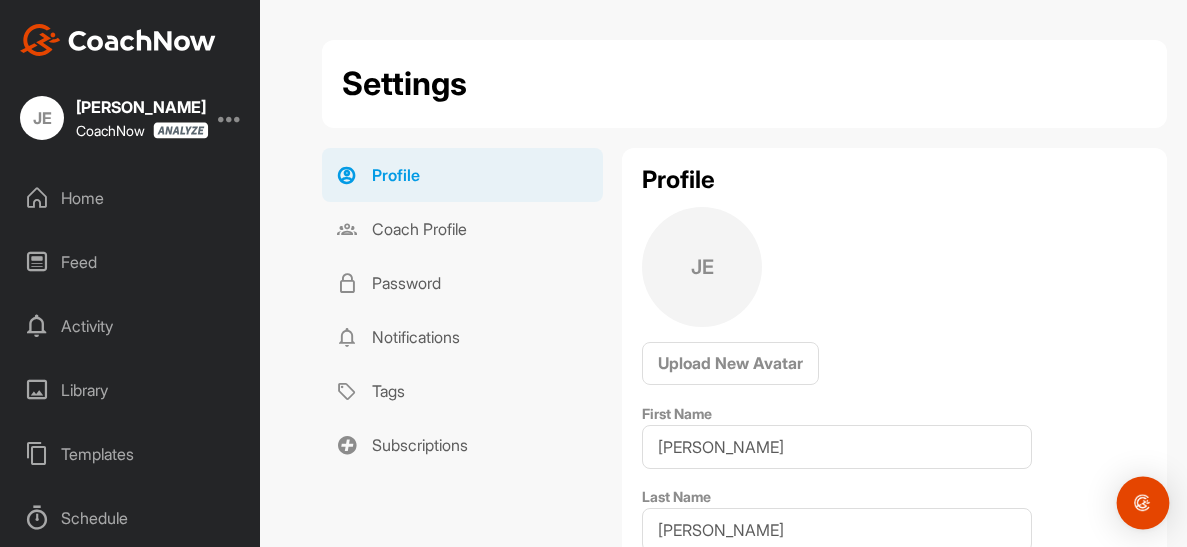 click at bounding box center (1143, 503) 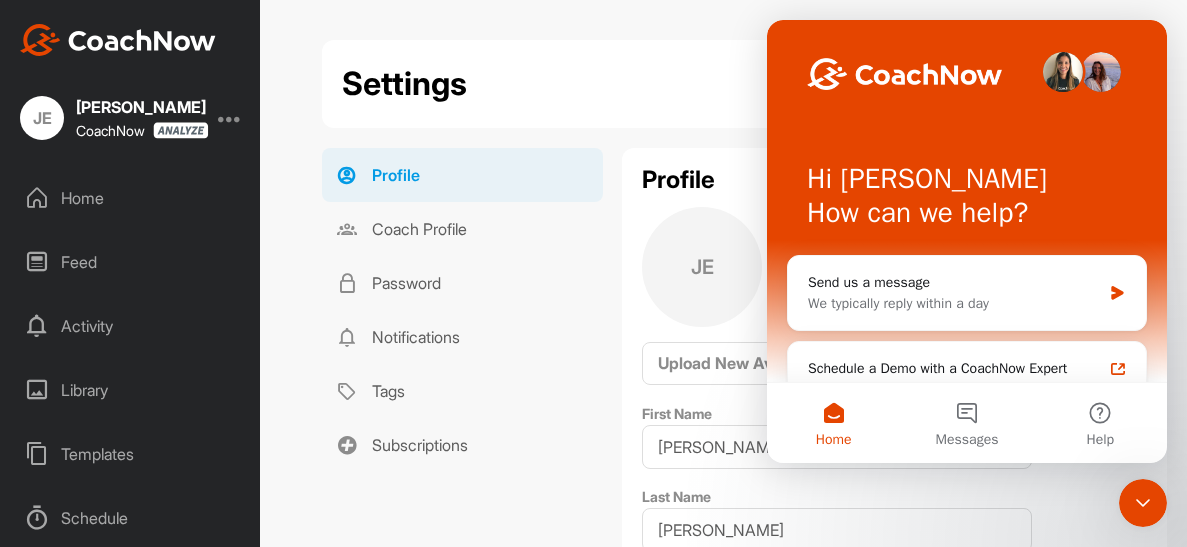 scroll, scrollTop: 0, scrollLeft: 0, axis: both 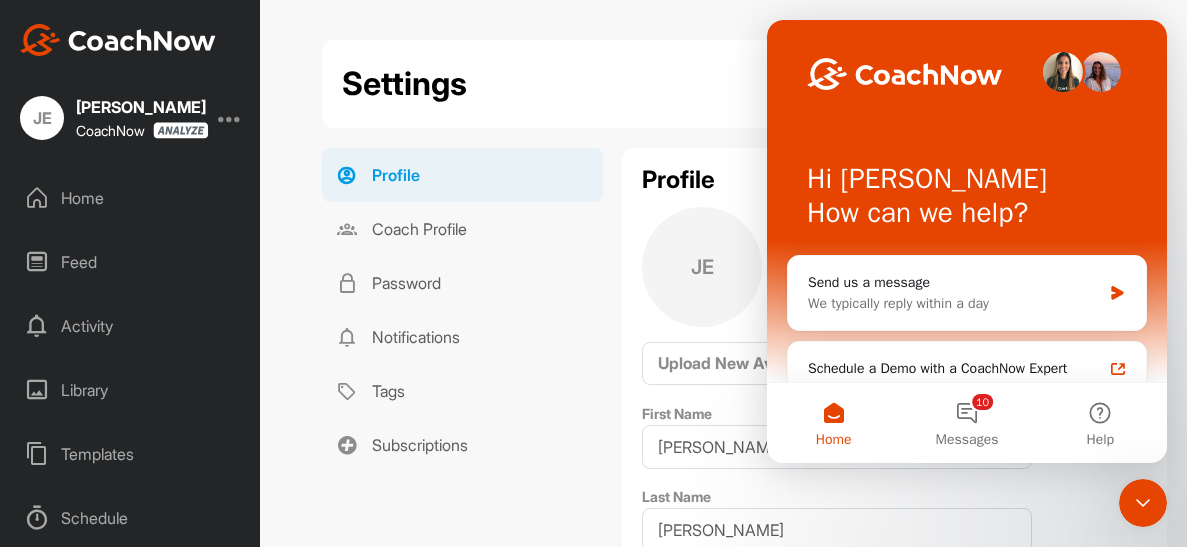 click 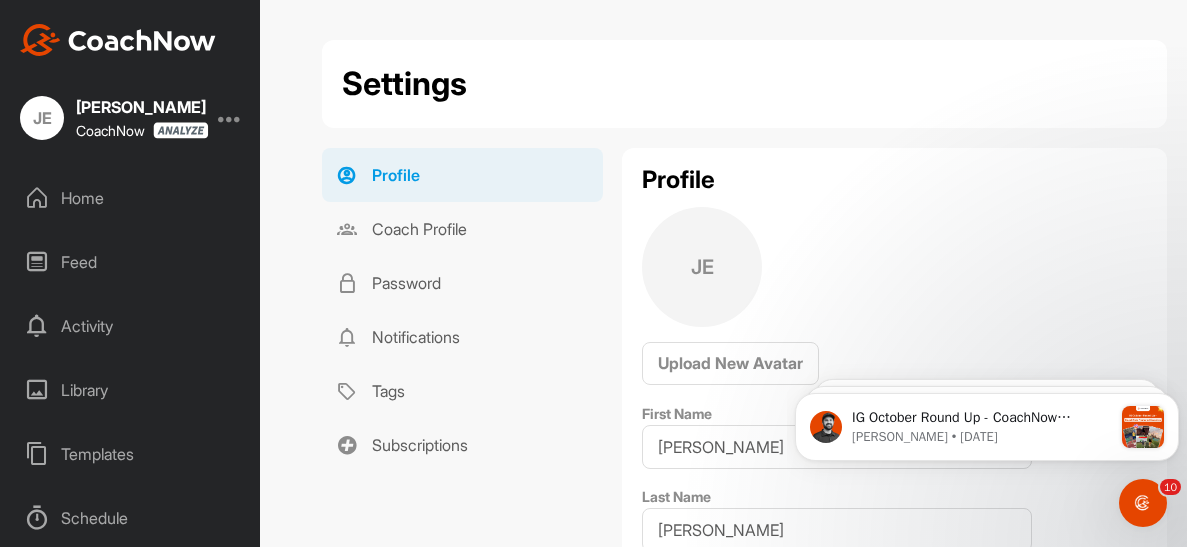 scroll, scrollTop: 0, scrollLeft: 0, axis: both 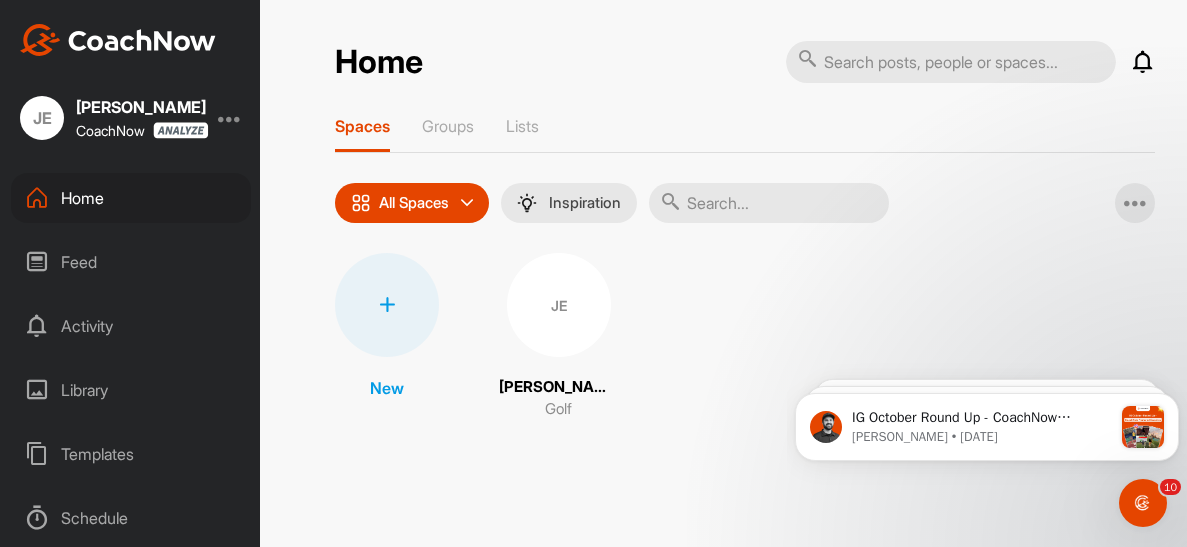 click on "JE [PERSON_NAME]-Green CoachNow   Home Feed Activity Library Templates Schedule Support & FAQ" at bounding box center [151, 273] 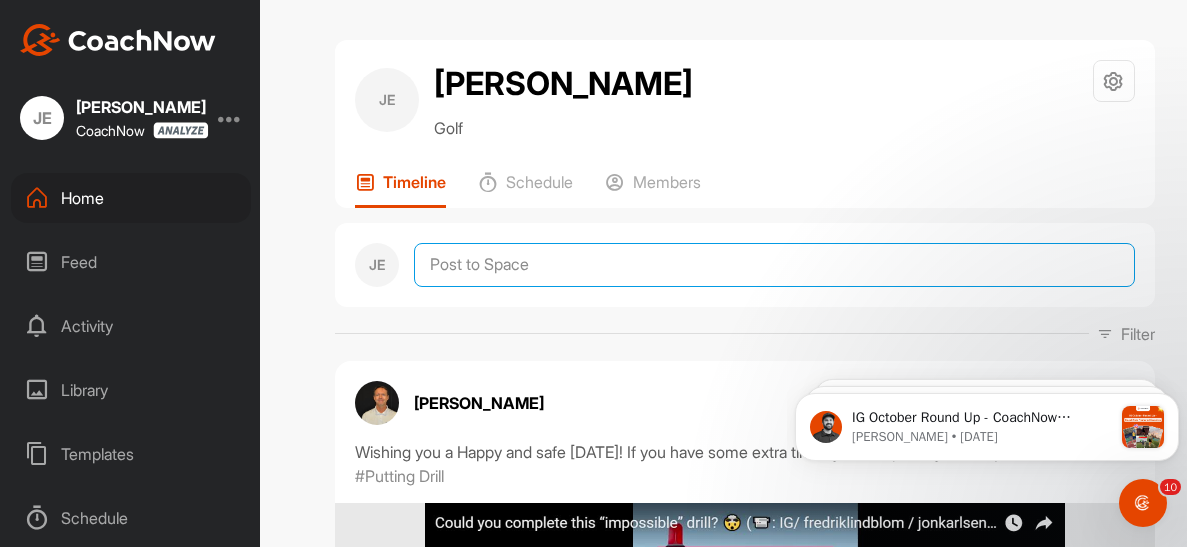 click at bounding box center (774, 265) 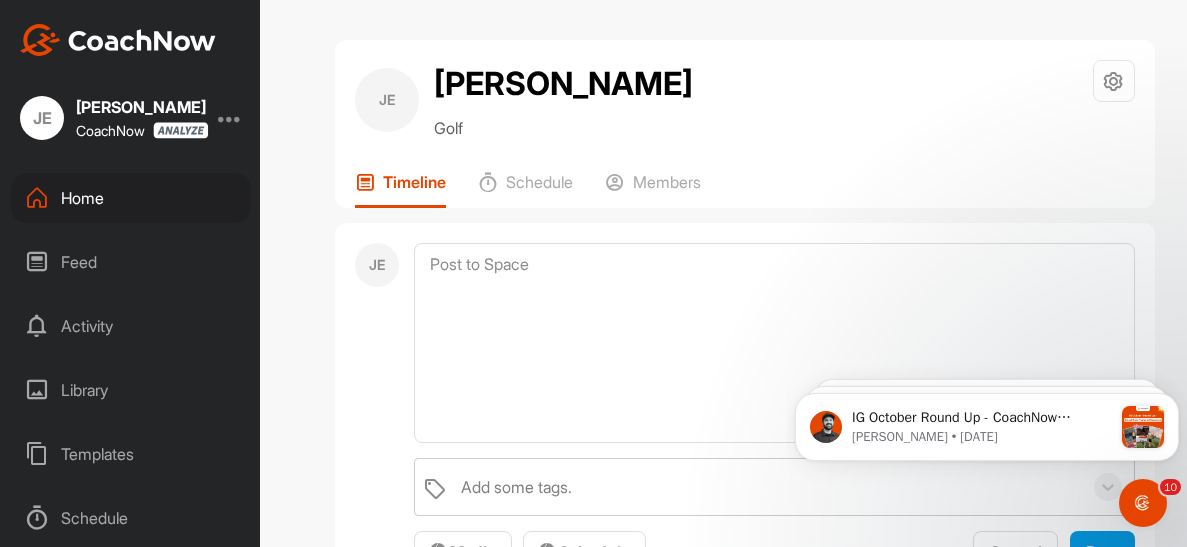 click on "JE [PERSON_NAME]-Green CoachNow   Home Feed Activity Library Templates Schedule Support & FAQ" at bounding box center (151, 273) 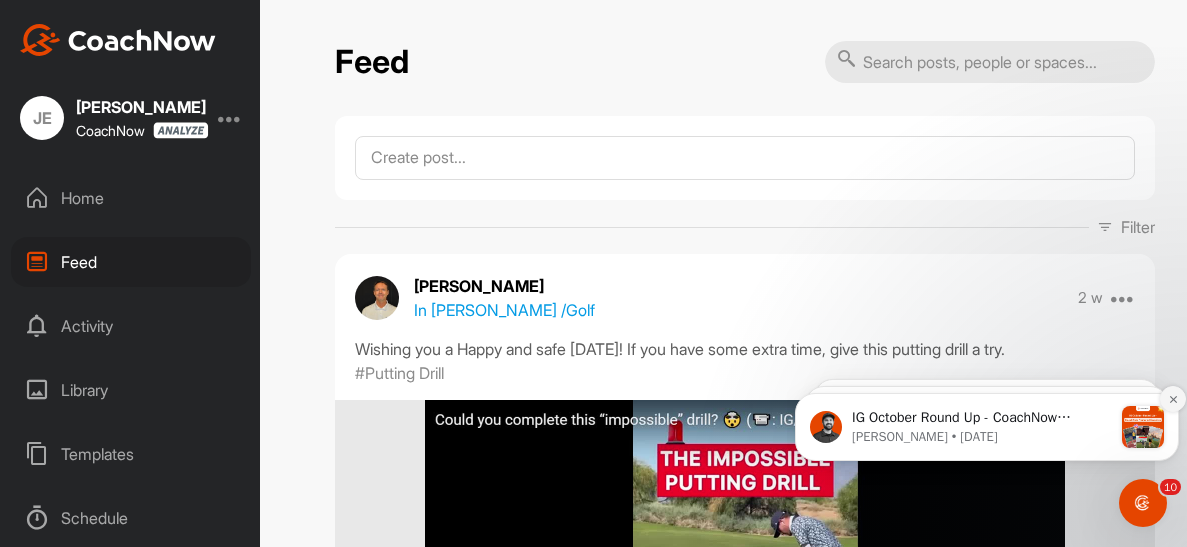 click at bounding box center [1173, 399] 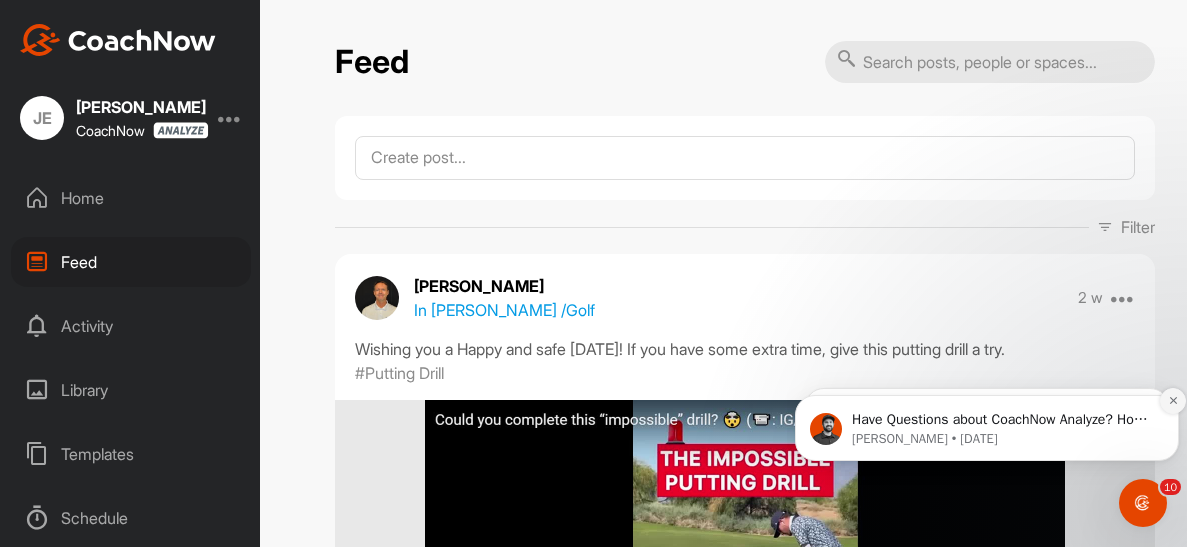 click at bounding box center (1173, 401) 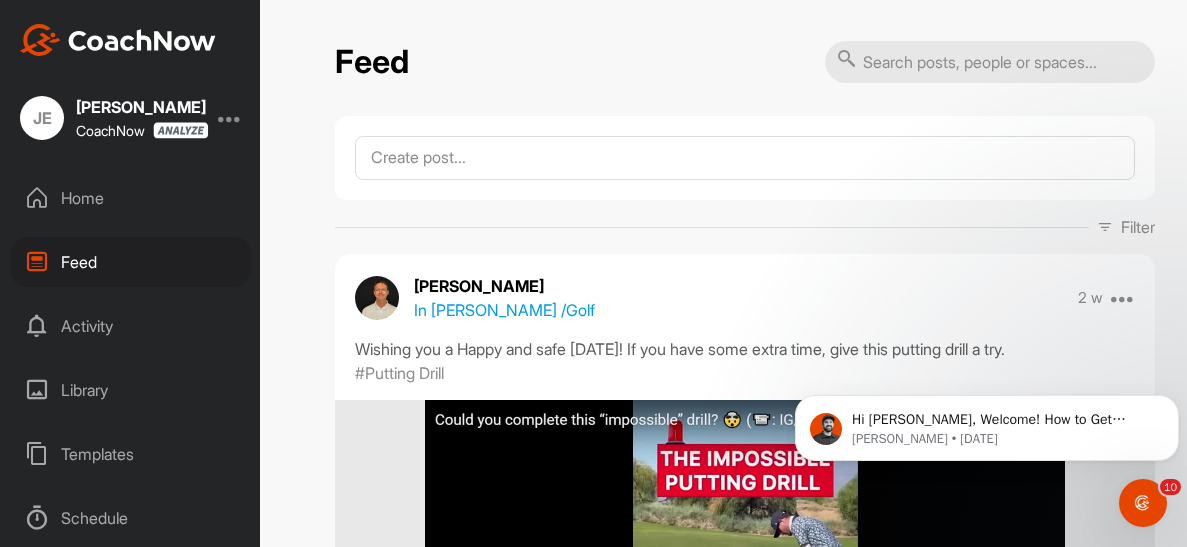 click at bounding box center [1173, 401] 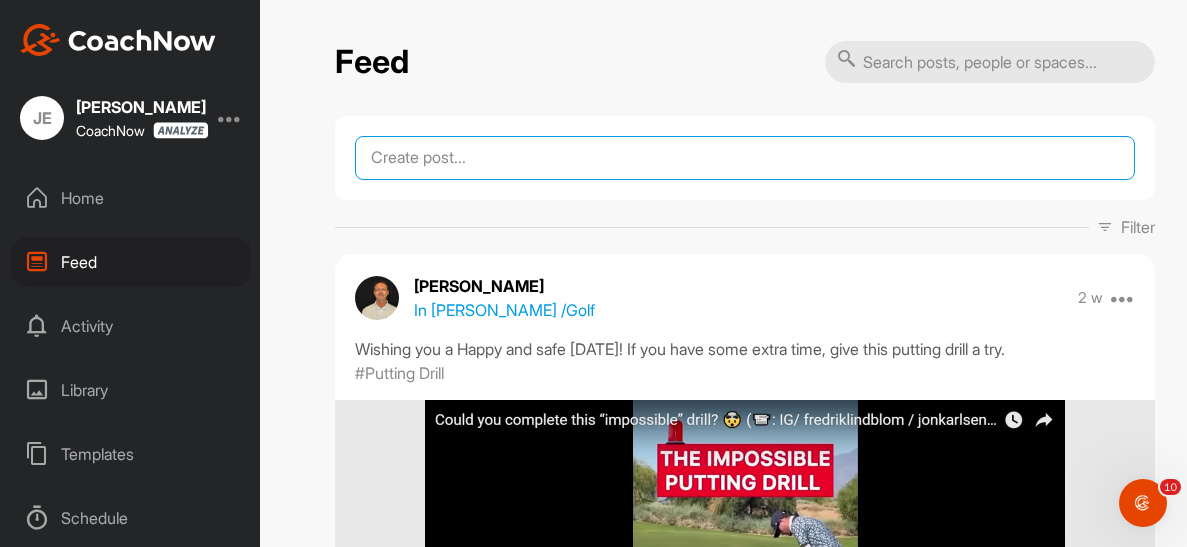 click at bounding box center (745, 158) 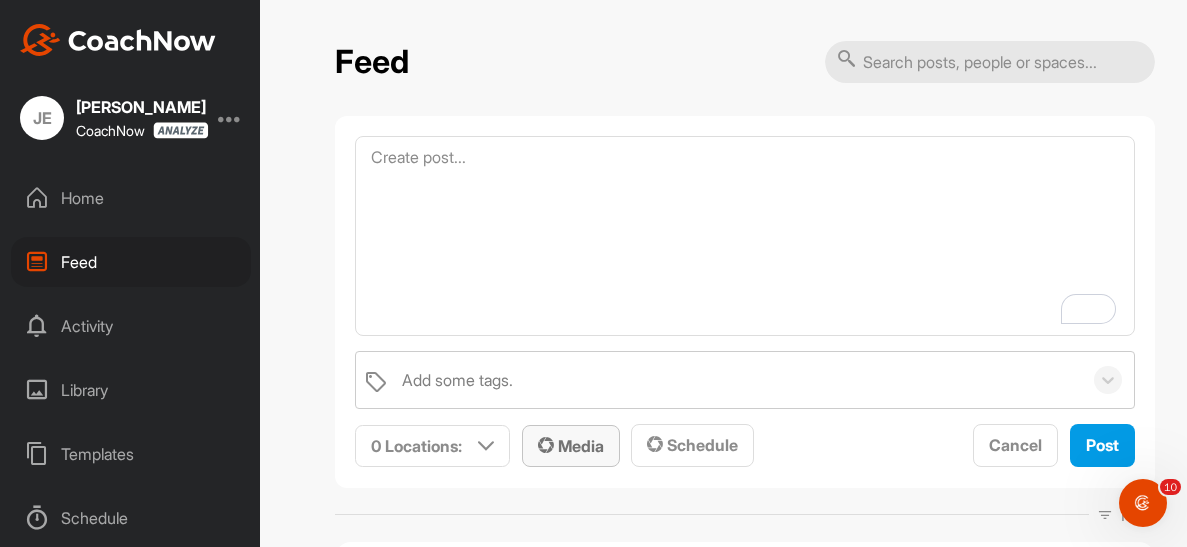 click on "Media" at bounding box center (571, 446) 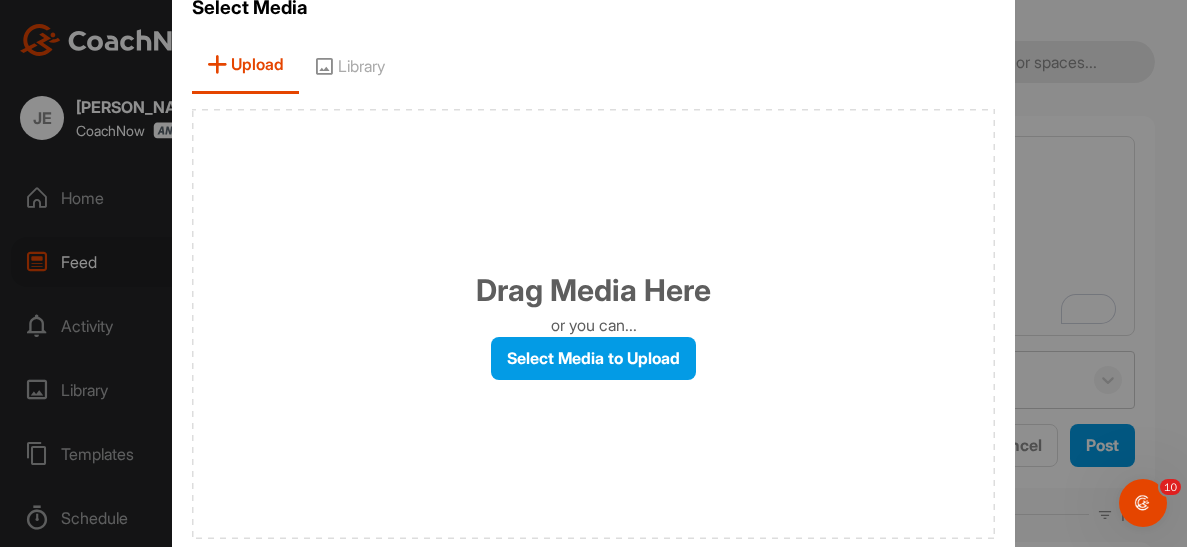scroll, scrollTop: 0, scrollLeft: 0, axis: both 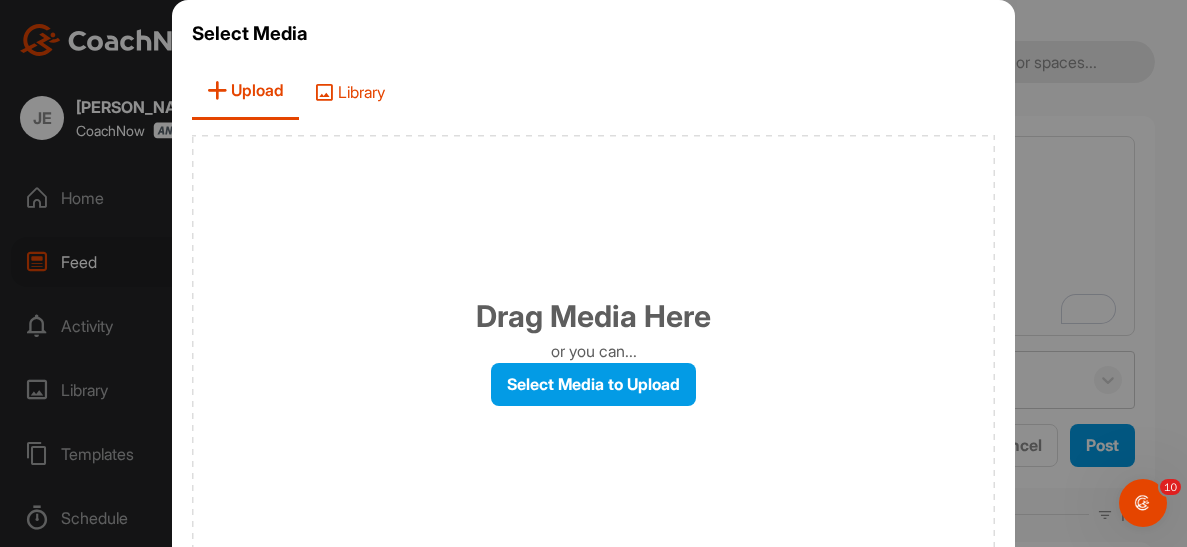 click on "Library" at bounding box center (349, 91) 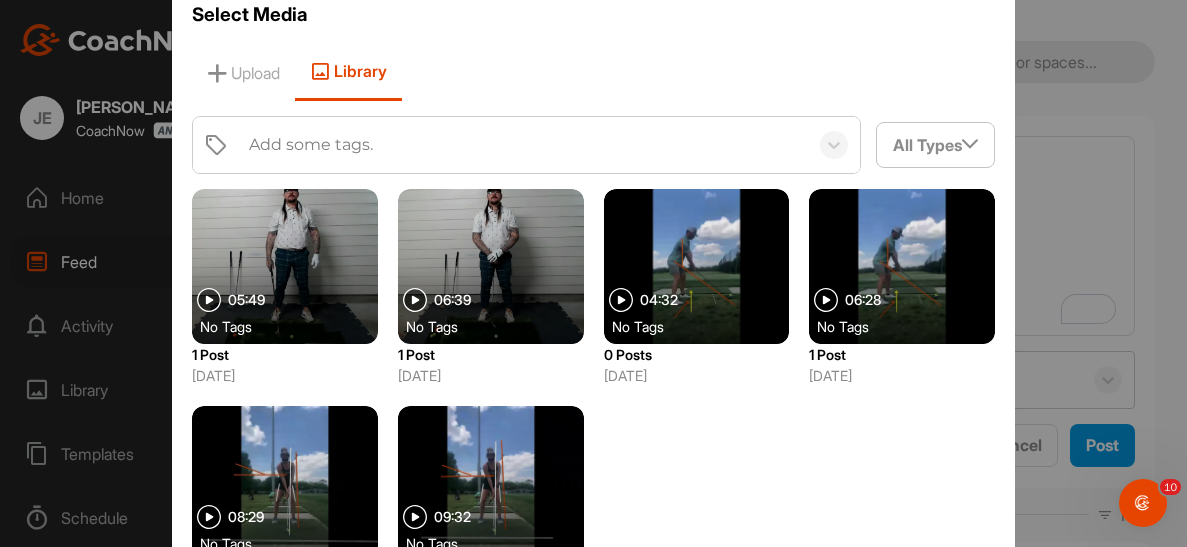 scroll, scrollTop: 0, scrollLeft: 0, axis: both 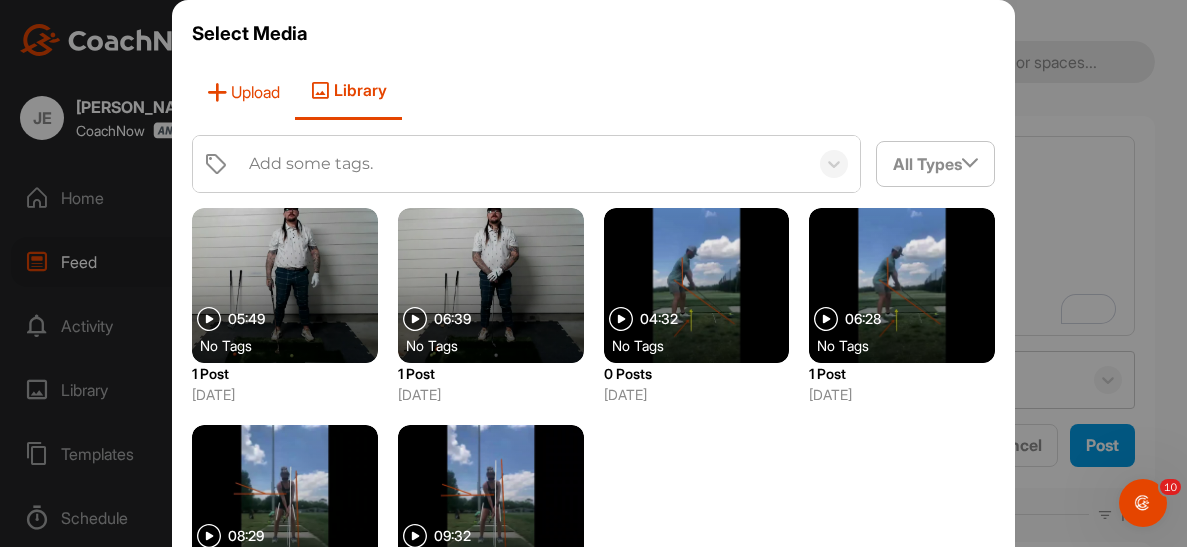 click on "Upload" at bounding box center [243, 91] 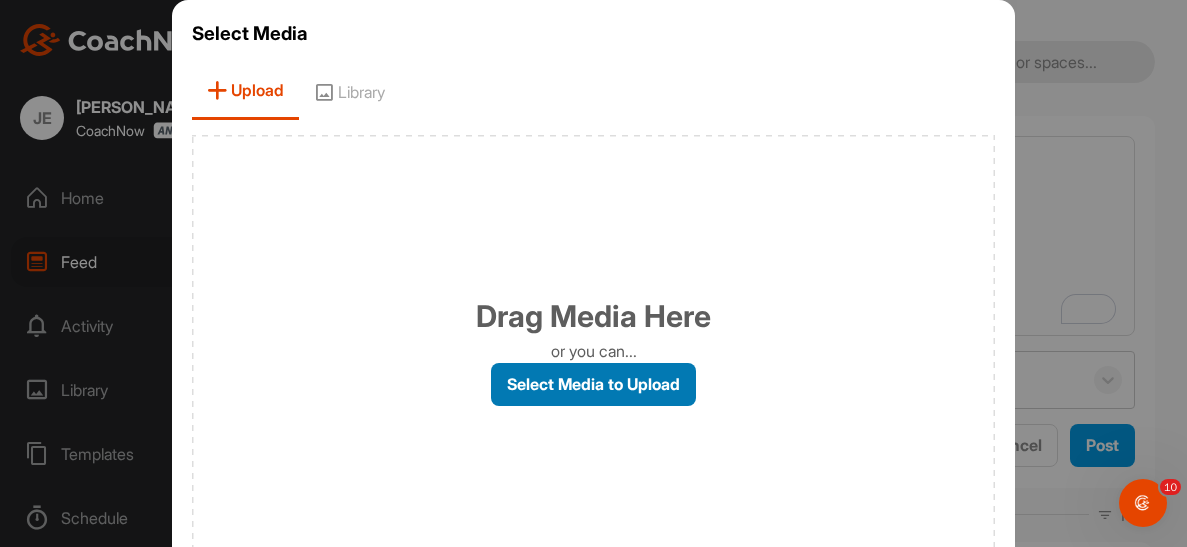 click on "Select Media to Upload" at bounding box center [593, 384] 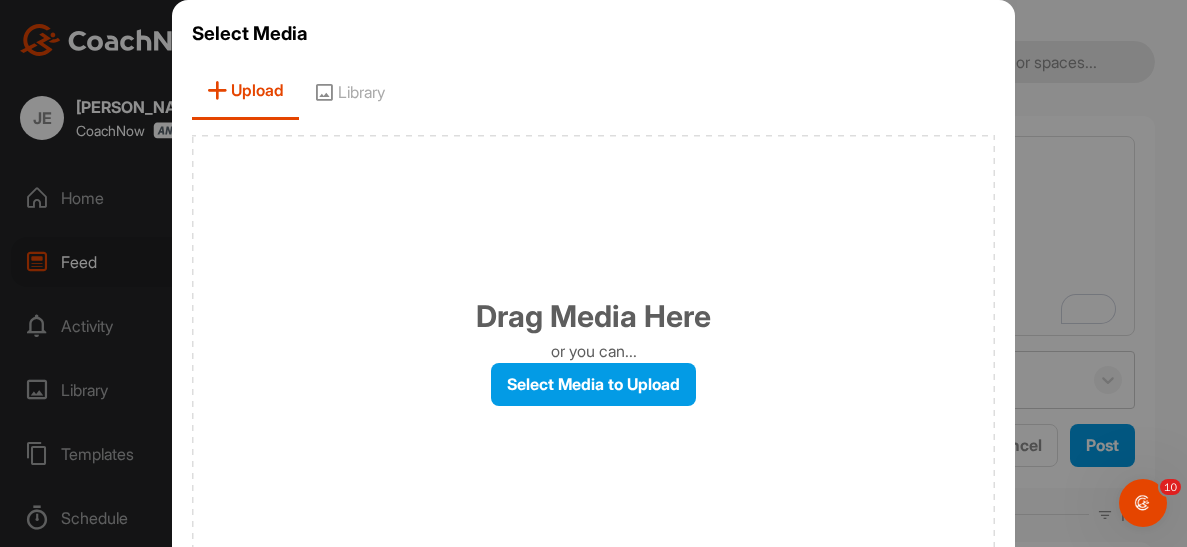 click at bounding box center [593, 273] 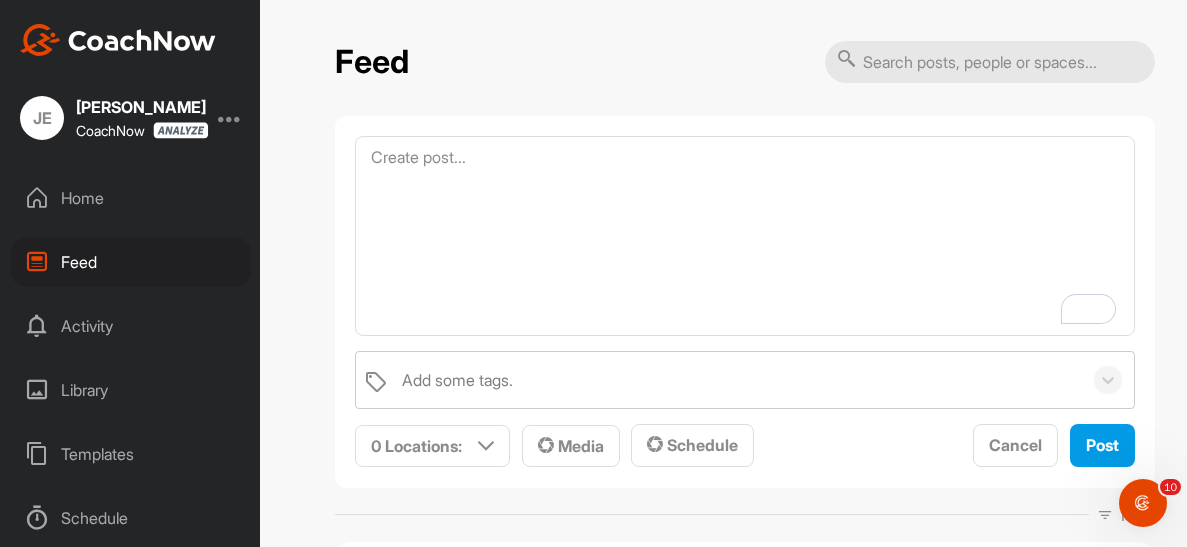 click on "Home" at bounding box center [131, 198] 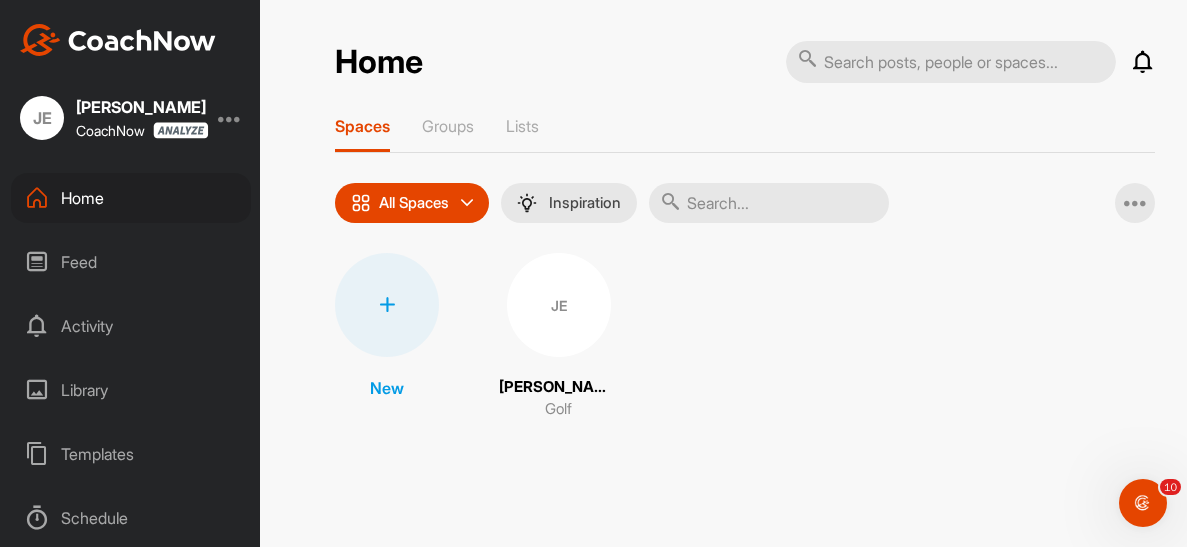 click on "10" at bounding box center [1170, 487] 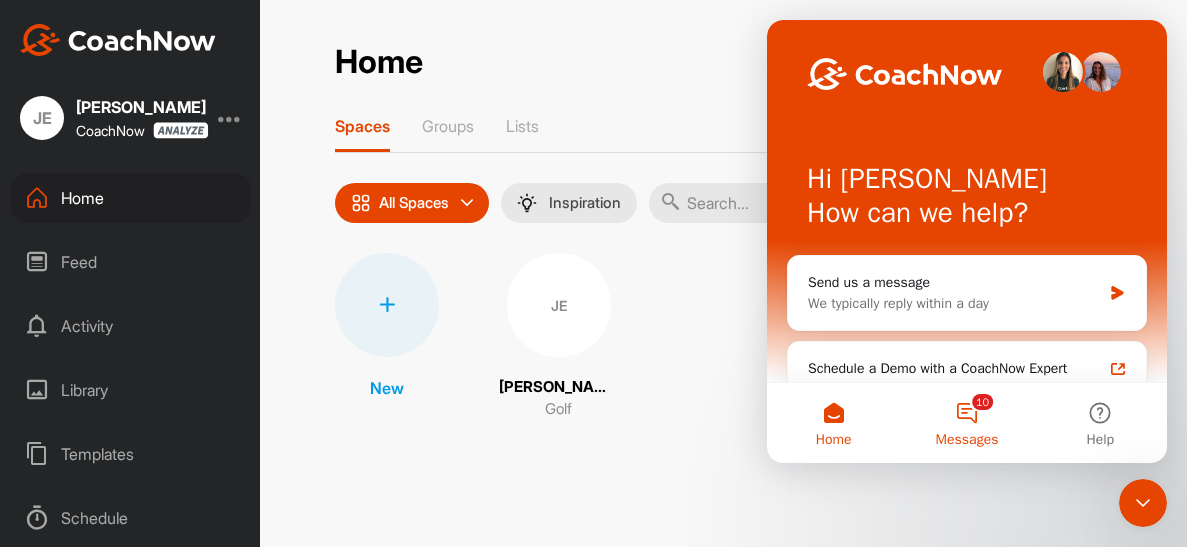 click on "10 Messages" at bounding box center (966, 423) 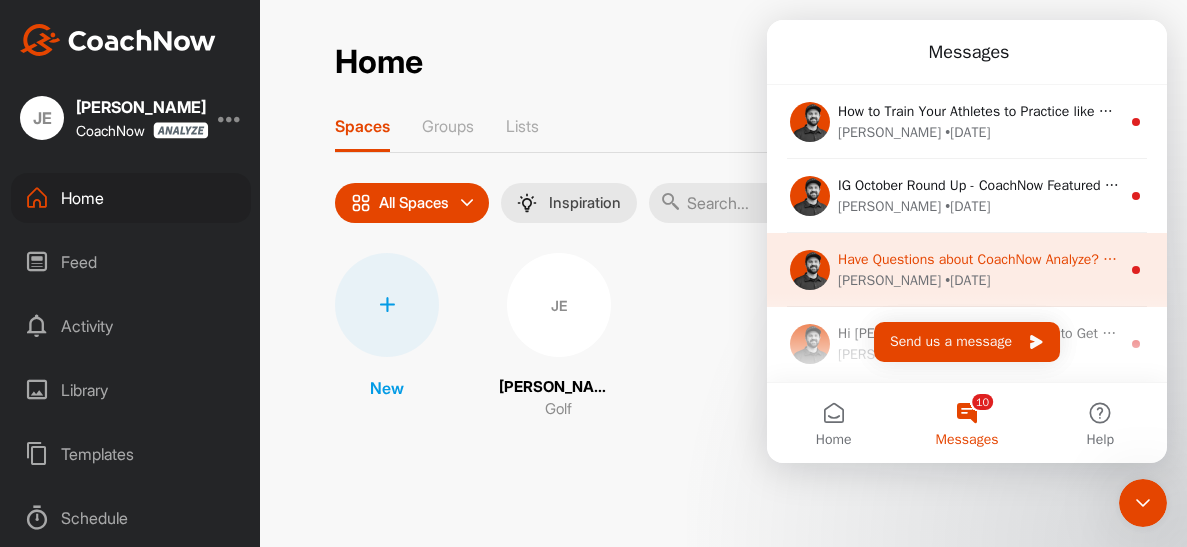 scroll, scrollTop: 523, scrollLeft: 0, axis: vertical 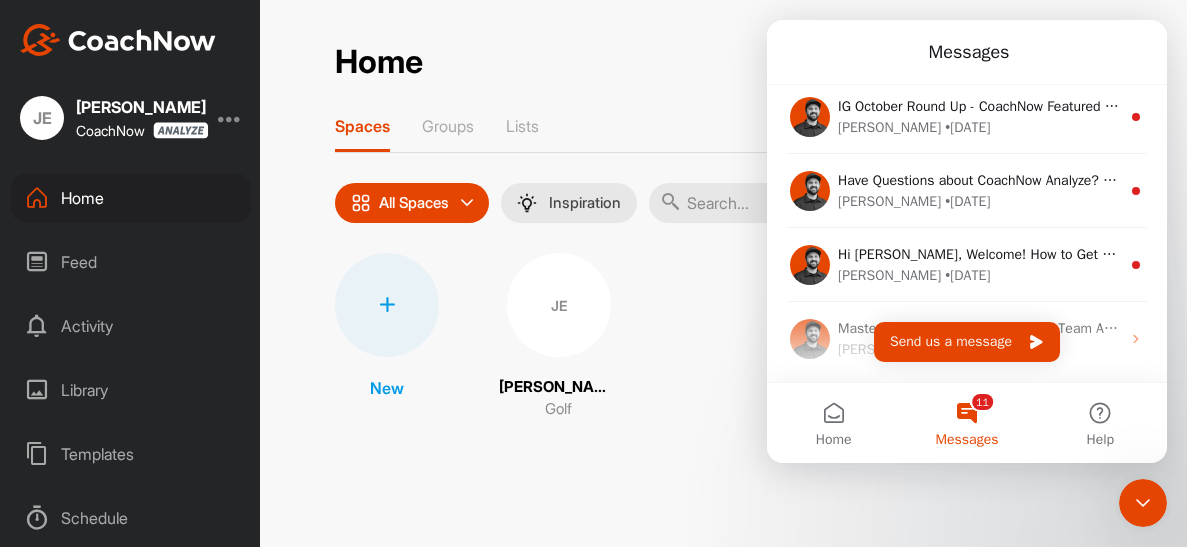 click on "Home Notifications Invitations This Month [PERSON_NAME]   posted a video : " Wishing you a Happy and saf... " 2 w  • [PERSON_NAME] / Golf Everything Else [PERSON_NAME]   posted a video : " Important concepts continue... " [DATE]  • [PERSON_NAME] / Golf [PERSON_NAME]   posted a video : " [PERSON_NAME]…putter easy par " [DATE]  • [PERSON_NAME] / Golf [PERSON_NAME]   posted a video : " [PERSON_NAME]…putts with hybrid ... " [DATE]  • [PERSON_NAME] / Golf [PERSON_NAME]   posted a video : " [PERSON_NAME] chose to putt. I ... " [DATE]  • [PERSON_NAME] / Golf [PERSON_NAME]   posted a video : " TPC Sawgrass [DATE].  Fi... " [DATE]  • [PERSON_NAME] / Golf [PERSON_NAME]   posted a video . [DATE]  • [PERSON_NAME] / Golf [PERSON_NAME]   posted a video : " Science of the Short Game -... " [DATE]  • [PERSON_NAME] / Golf [PERSON_NAME]   posted a video : " SPM580
Review the two putt... " [DATE]  • [PERSON_NAME] / Golf [PERSON_NAME]   posted a document : " Science of the Short Game c... " [DATE]  • [PERSON_NAME] / Golf [PERSON_NAME]   posted a document : " Short Game Class...attached... " [DATE]  • [PERSON_NAME] / Golf   ." at bounding box center (745, 240) 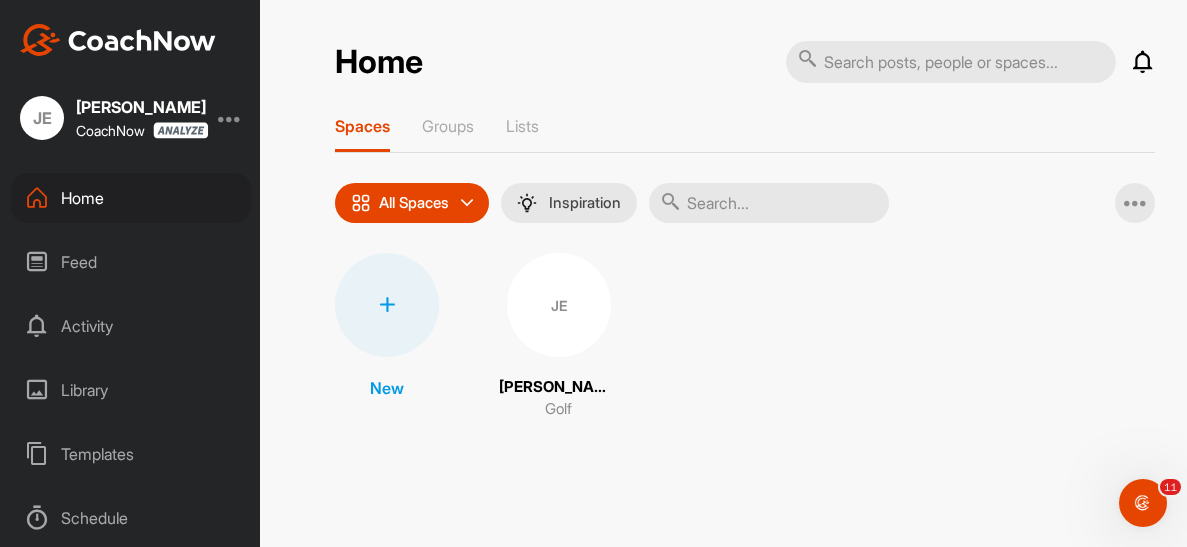 click on "JE" at bounding box center (559, 305) 